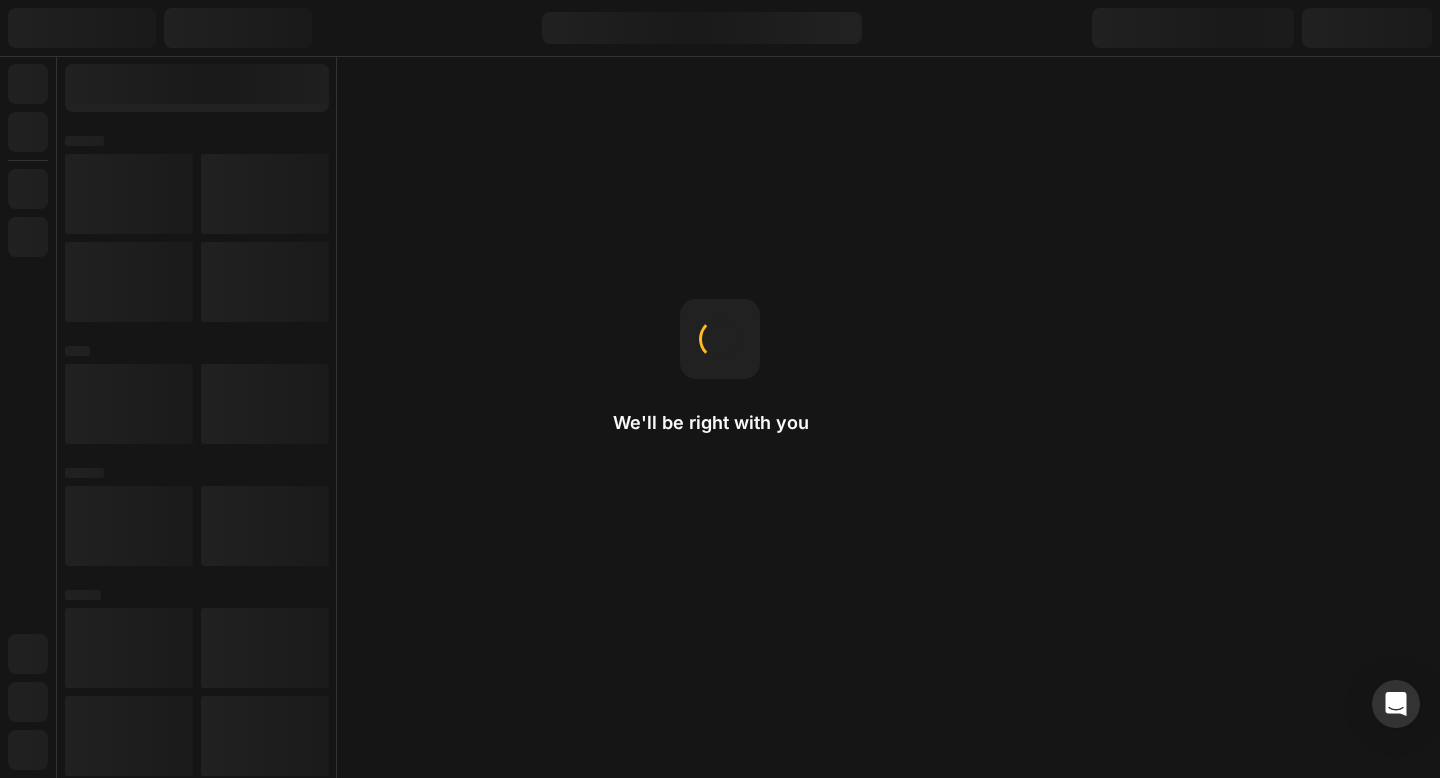 scroll, scrollTop: 0, scrollLeft: 0, axis: both 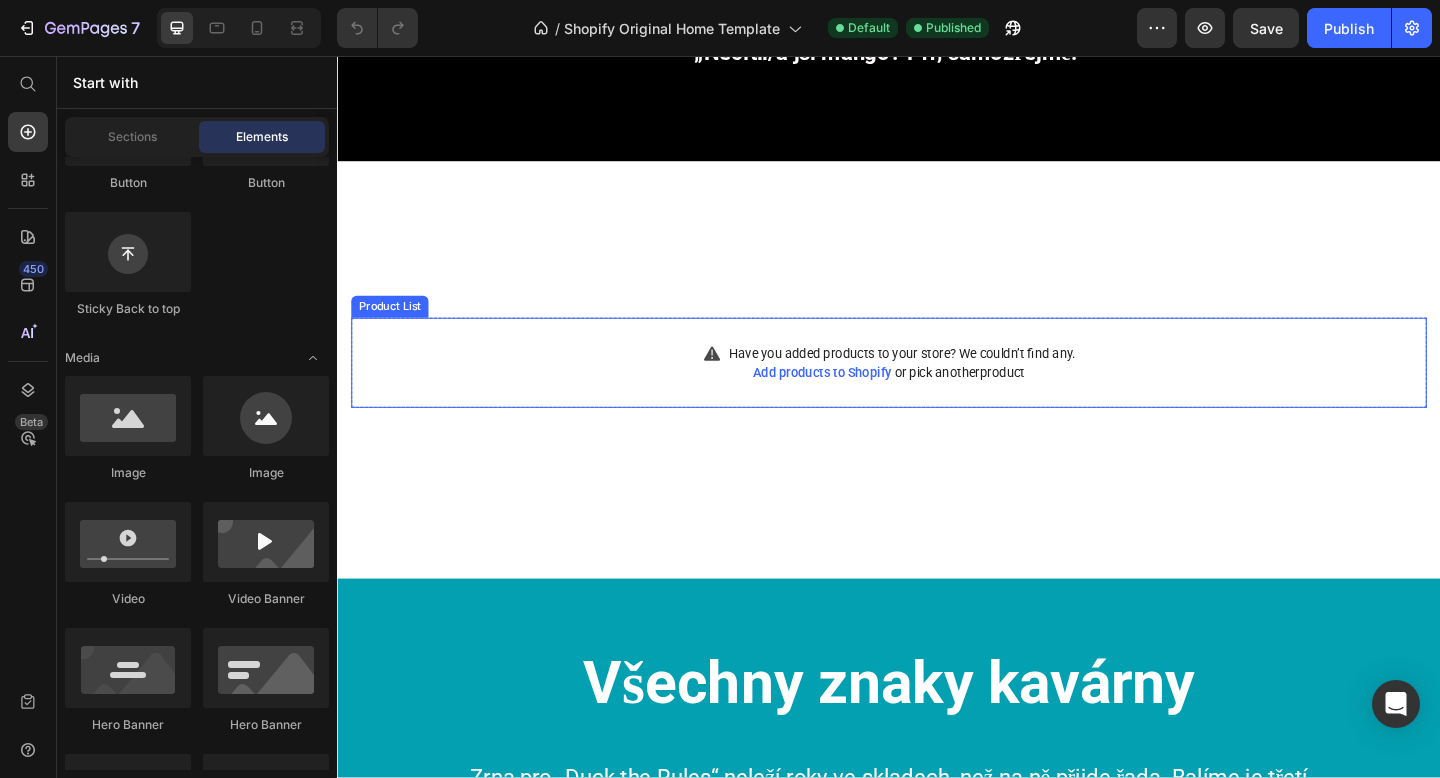 click on "Add products to Shopify" at bounding box center (864, 400) 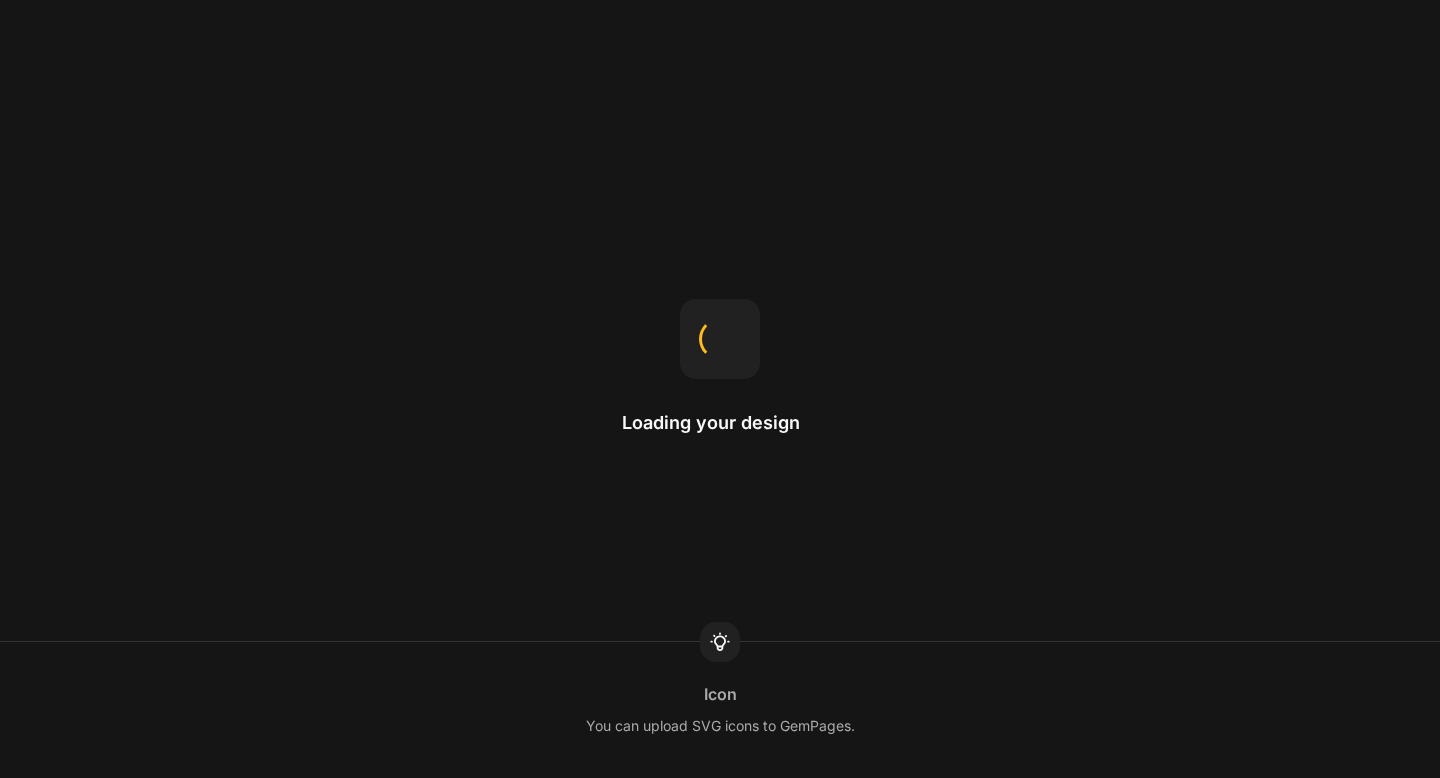 scroll, scrollTop: 0, scrollLeft: 0, axis: both 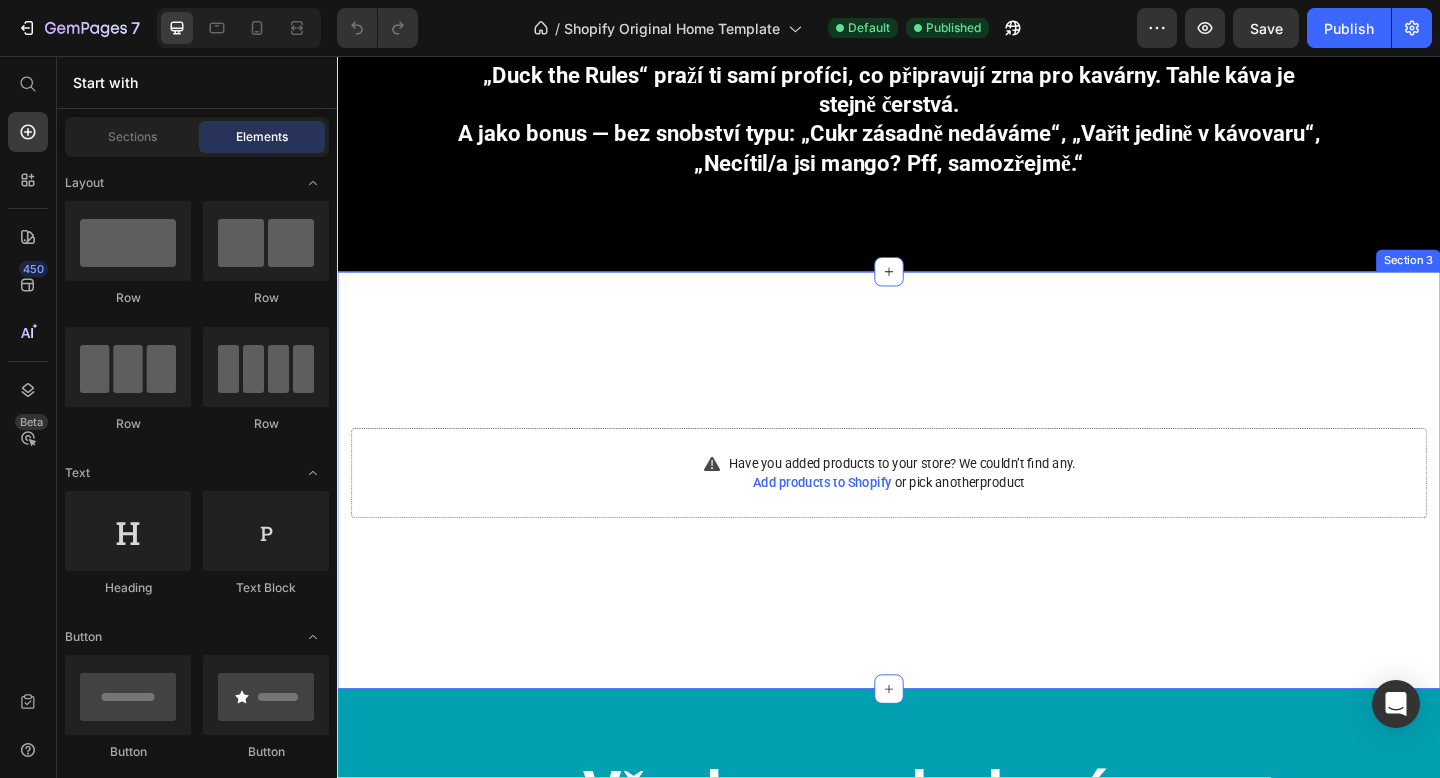 click on "Have you added products to your store? We couldn’t find any. Add products to Shopify   or pick another  product Product List Row Section 3" at bounding box center [937, 518] 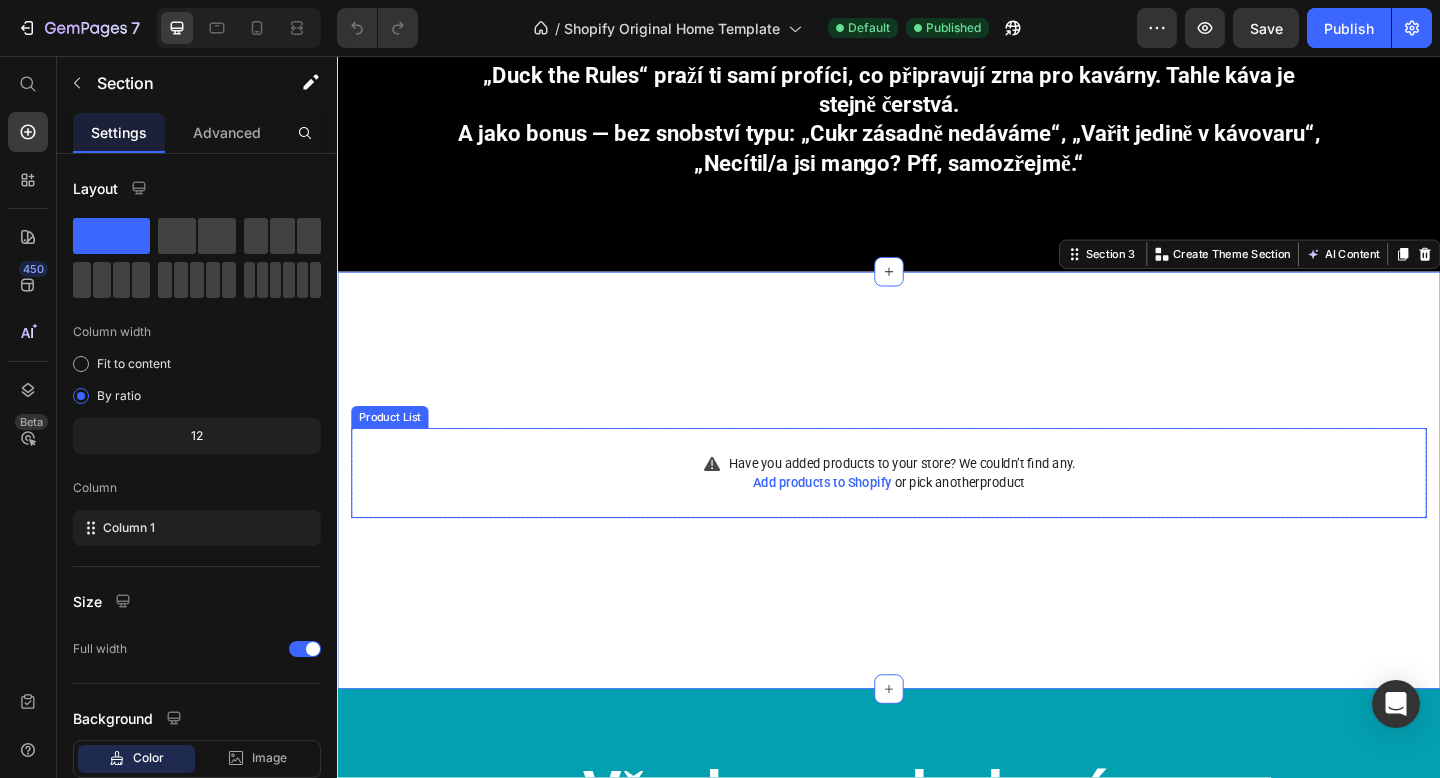 click on "Have you added products to your store? We couldn’t find any. Add products to Shopify   or pick another  product" at bounding box center [937, 510] 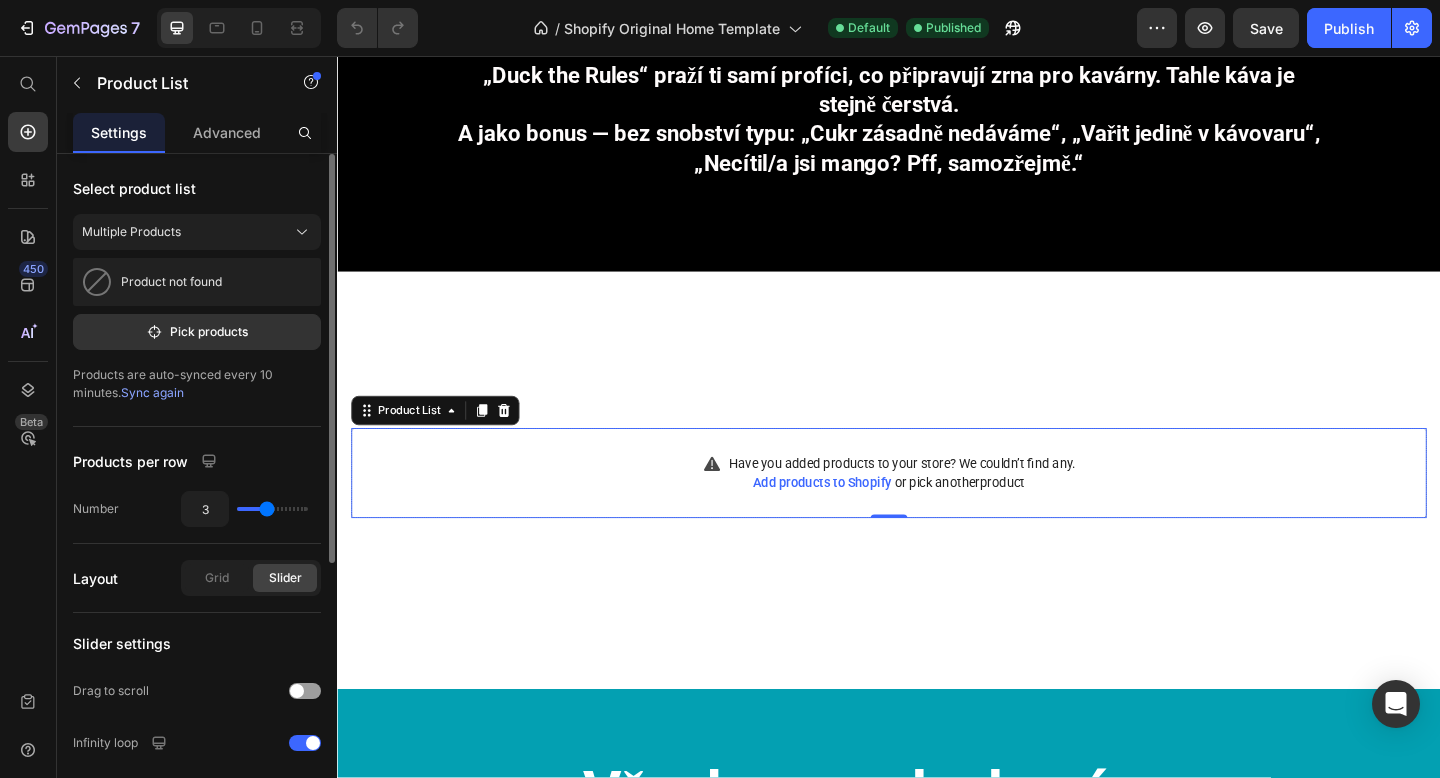 click on "Sync again" at bounding box center (152, 392) 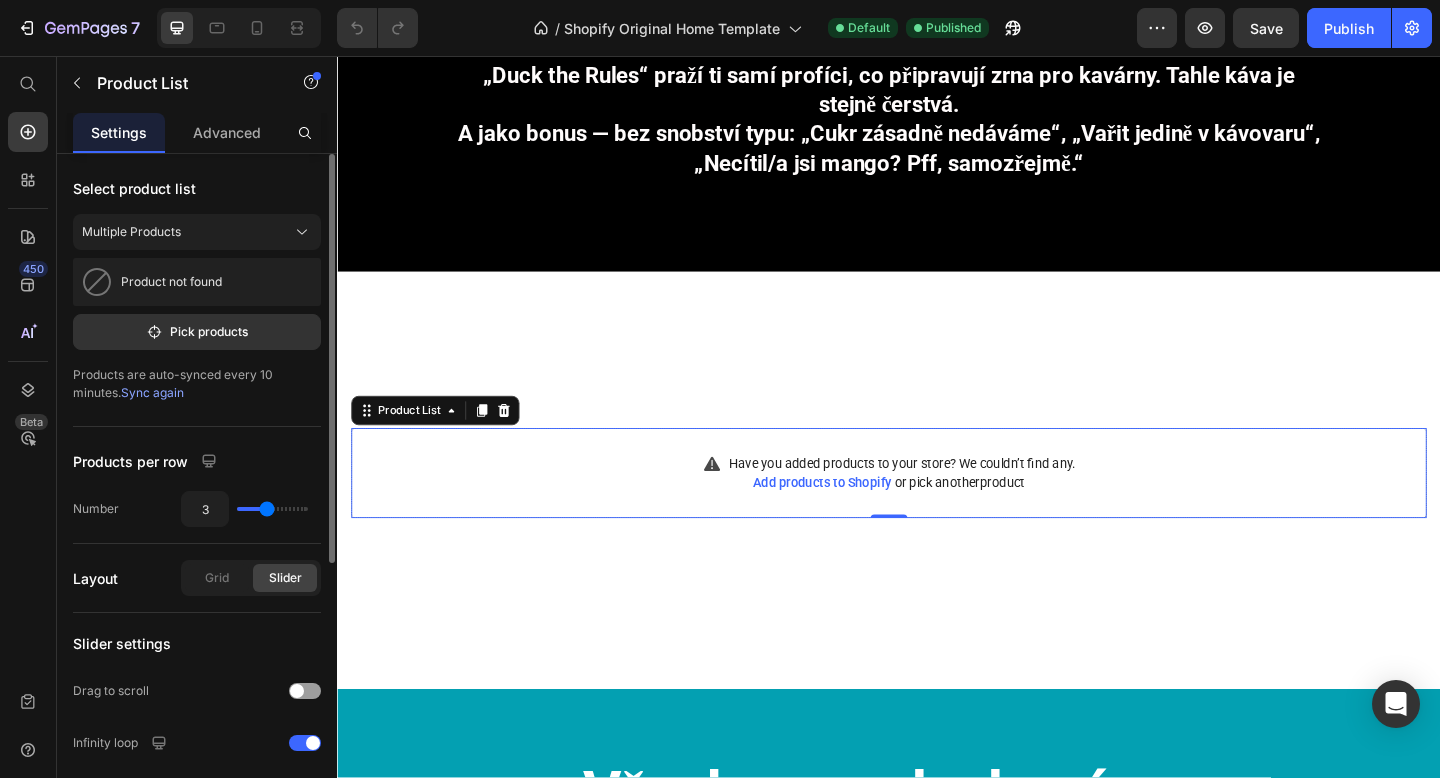 click on "Sync again" at bounding box center (152, 392) 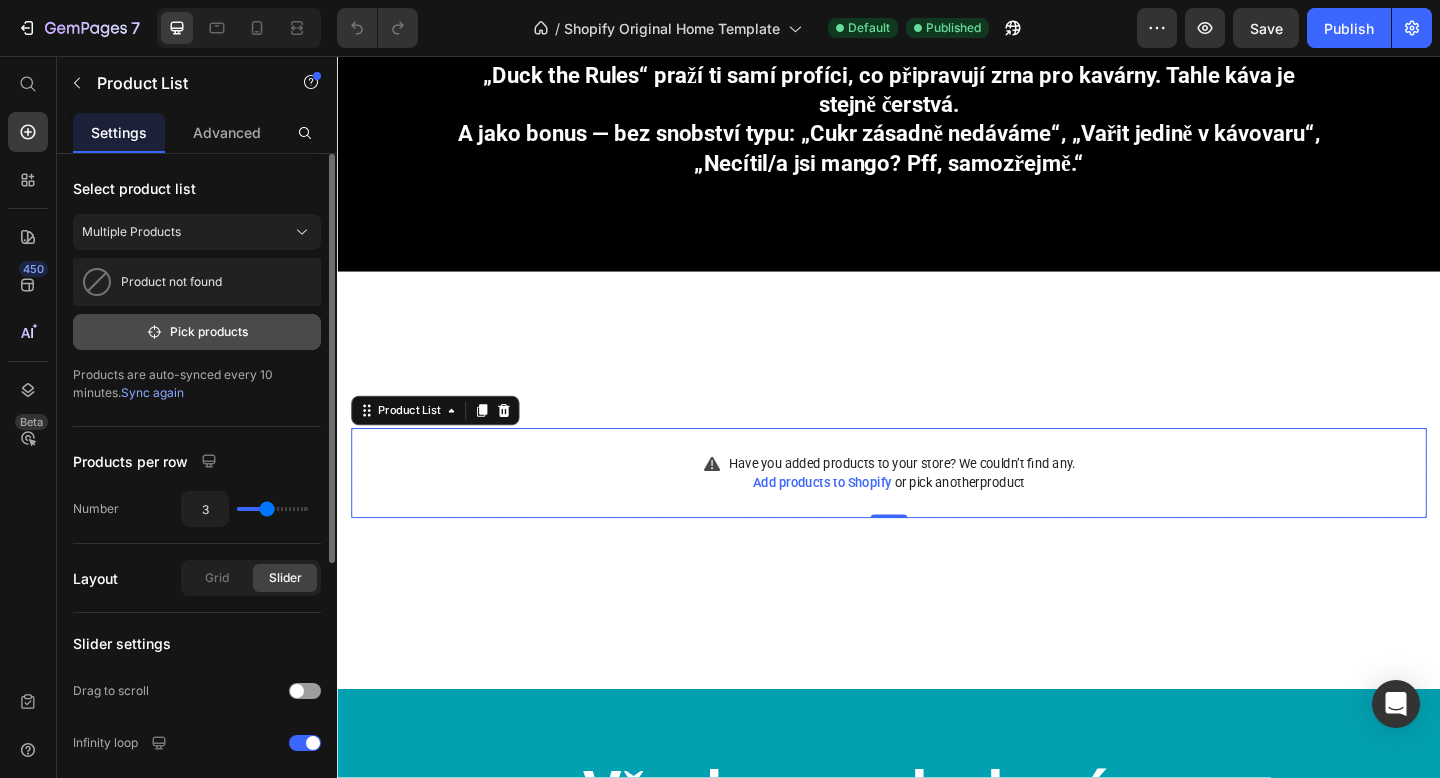 click on "Pick products" at bounding box center [197, 332] 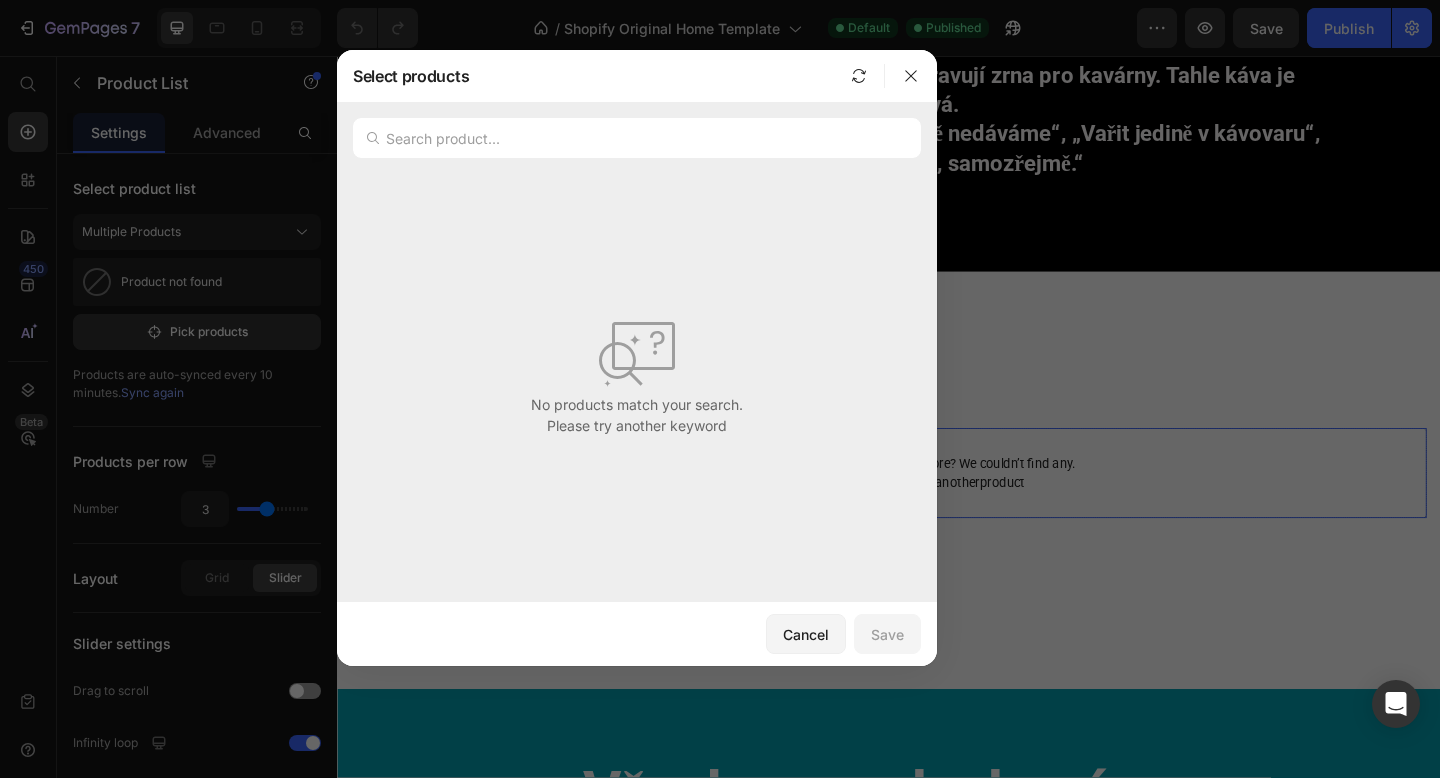 click on "No products match your search. Please try another keyword" at bounding box center [637, 375] 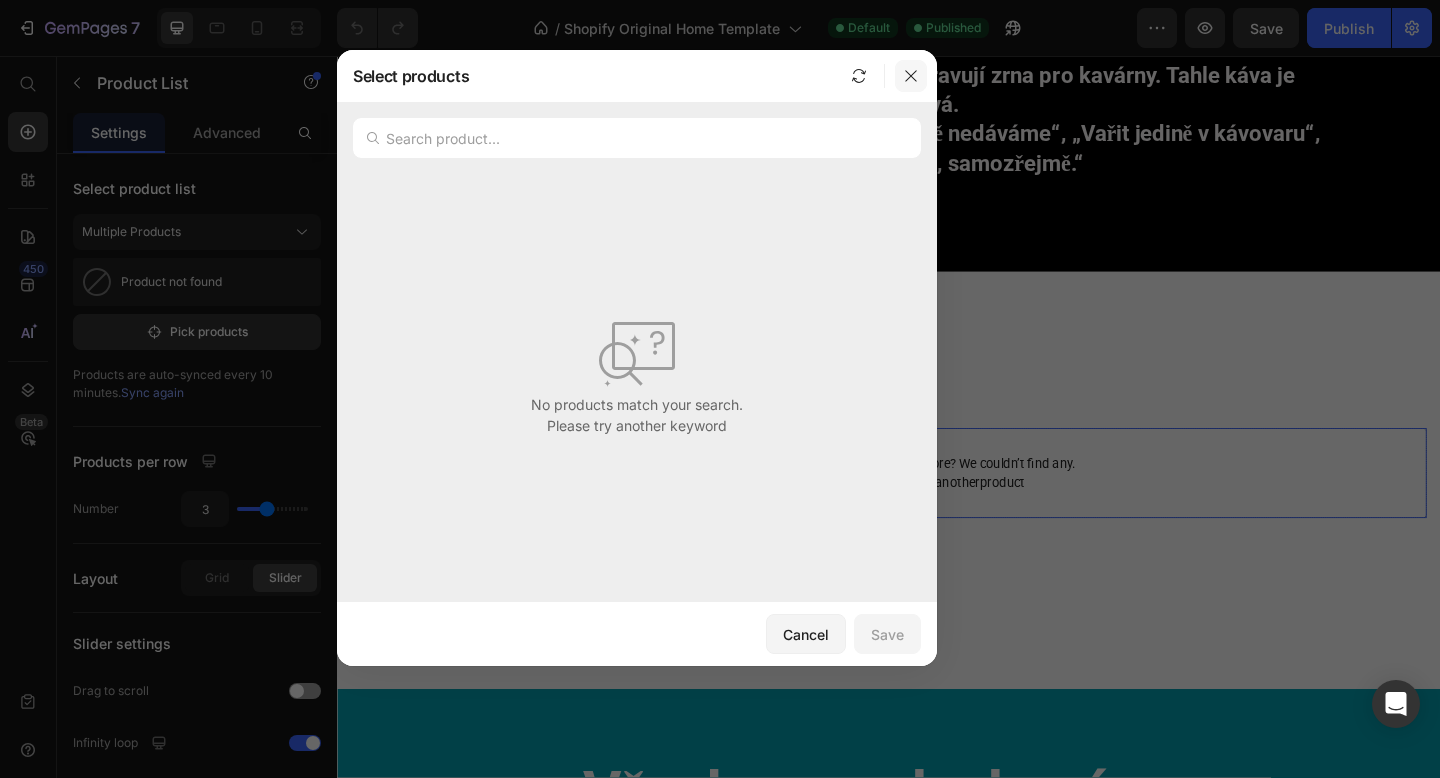 click 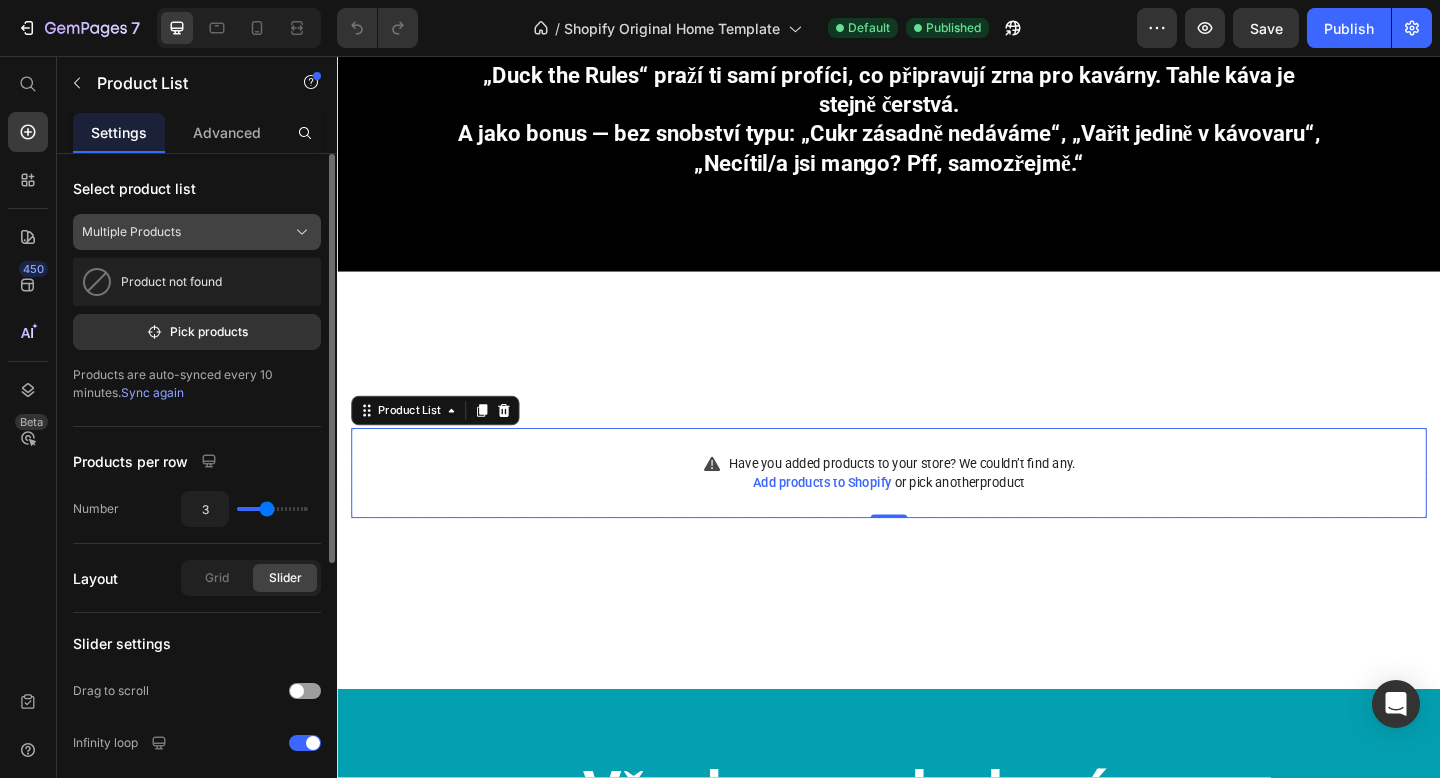 click on "Multiple Products" 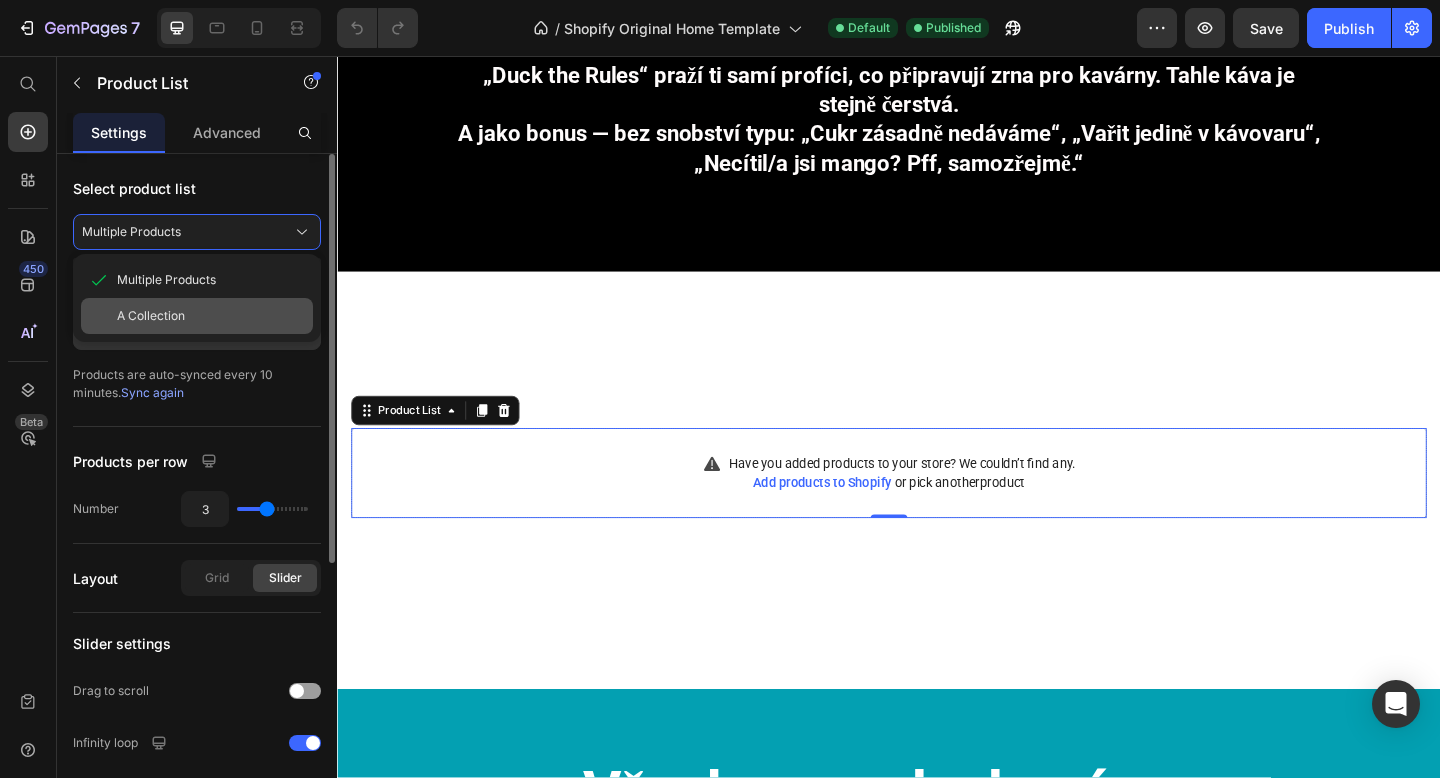 click on "A Collection" at bounding box center [151, 316] 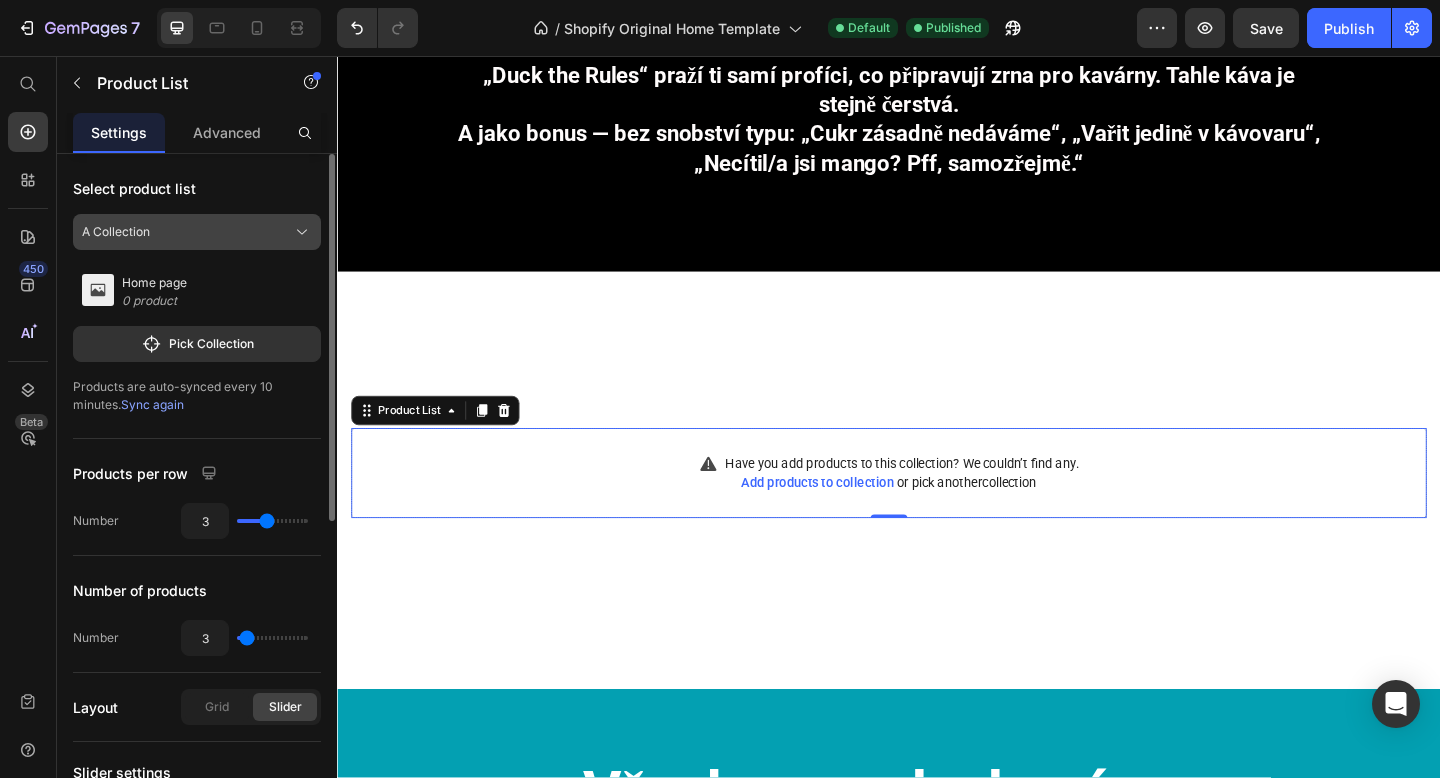 click on "A Collection" at bounding box center [197, 232] 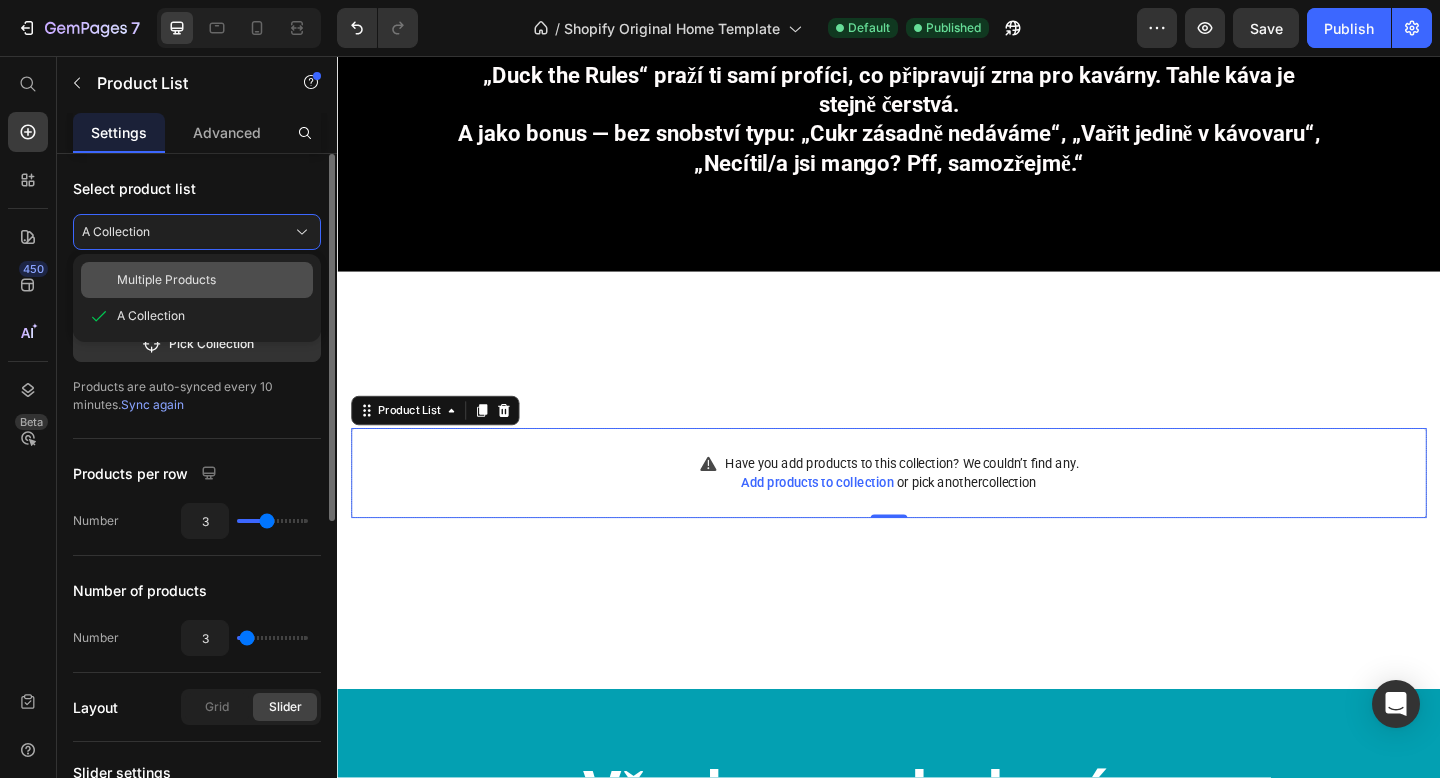 click on "Multiple Products" at bounding box center (166, 280) 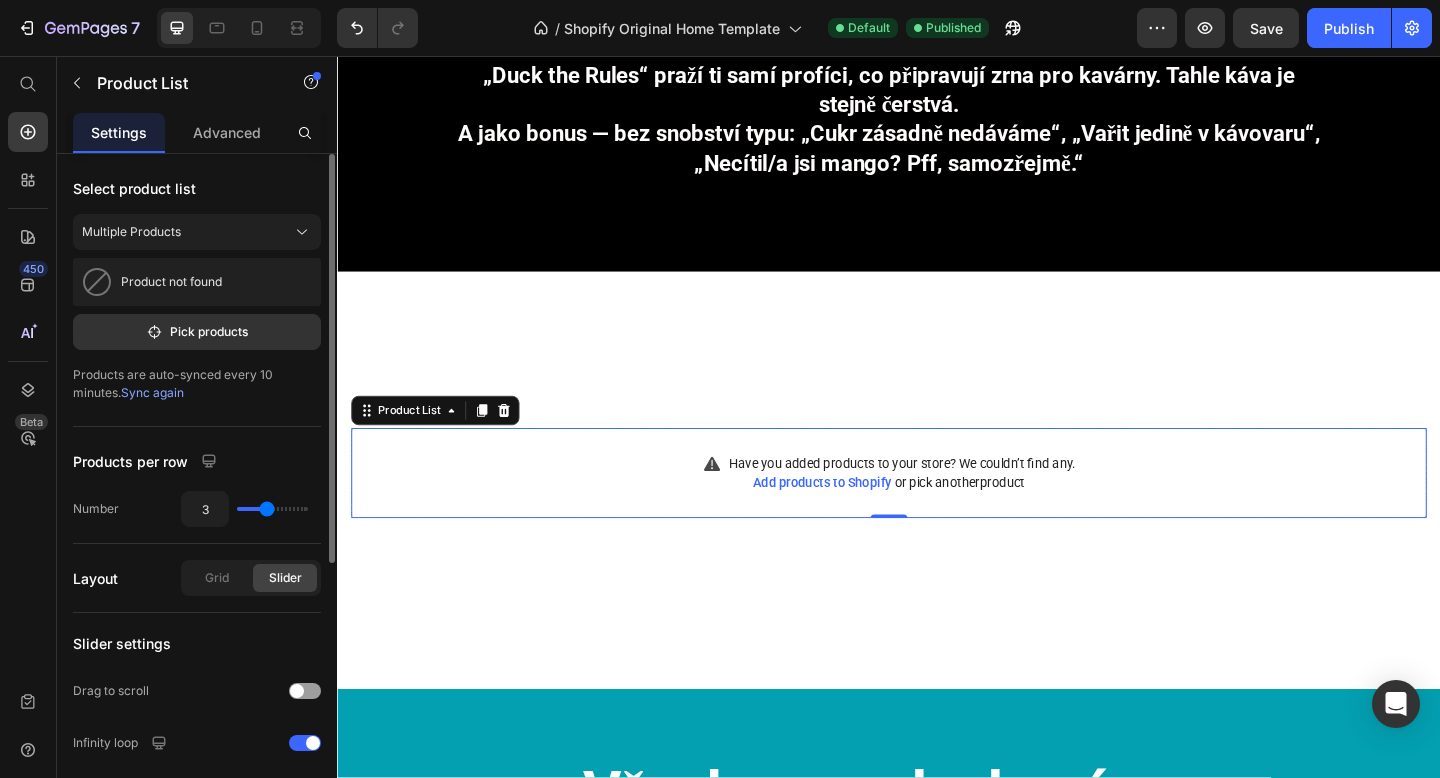 click on "Products are auto-synced every 10 minutes.  Sync again" at bounding box center [197, 384] 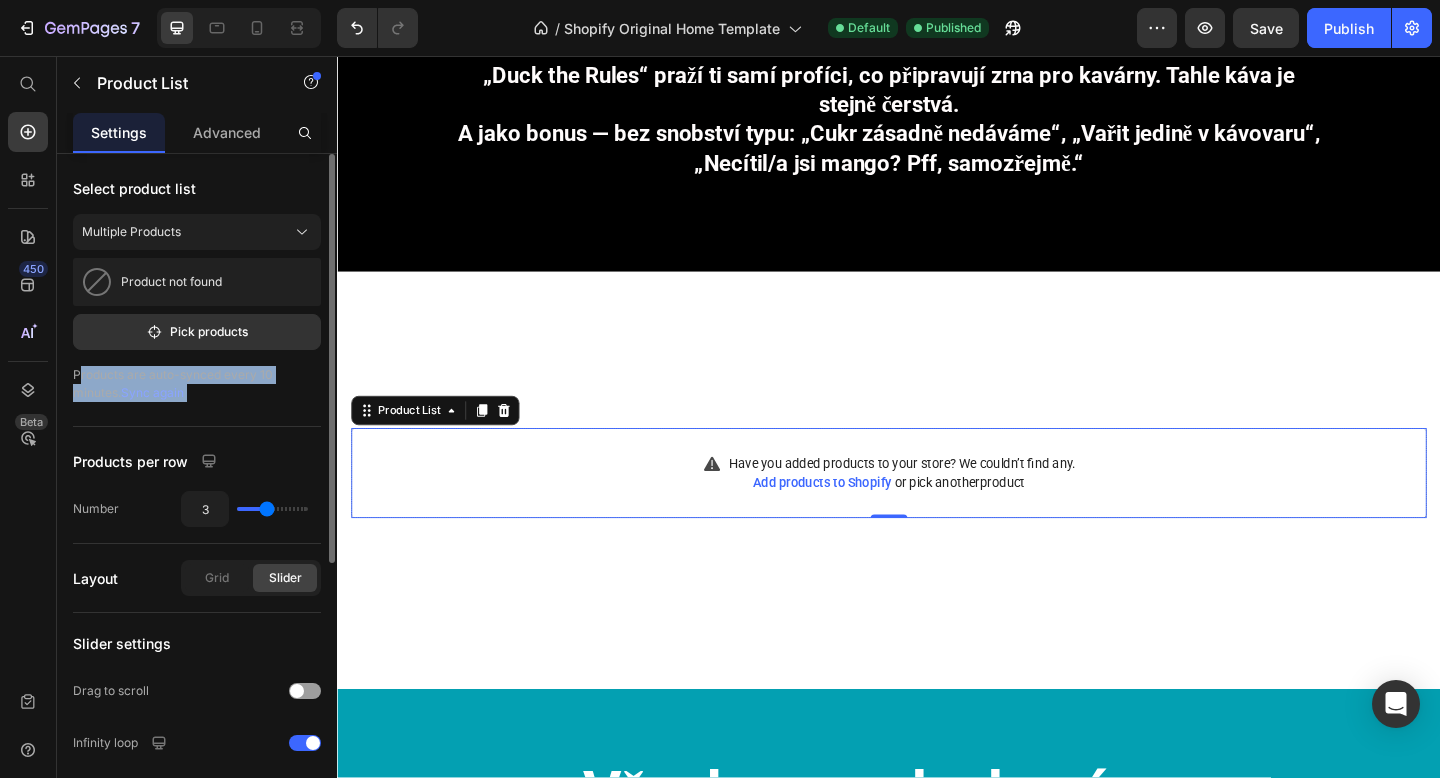 click on "Sync again" at bounding box center (152, 392) 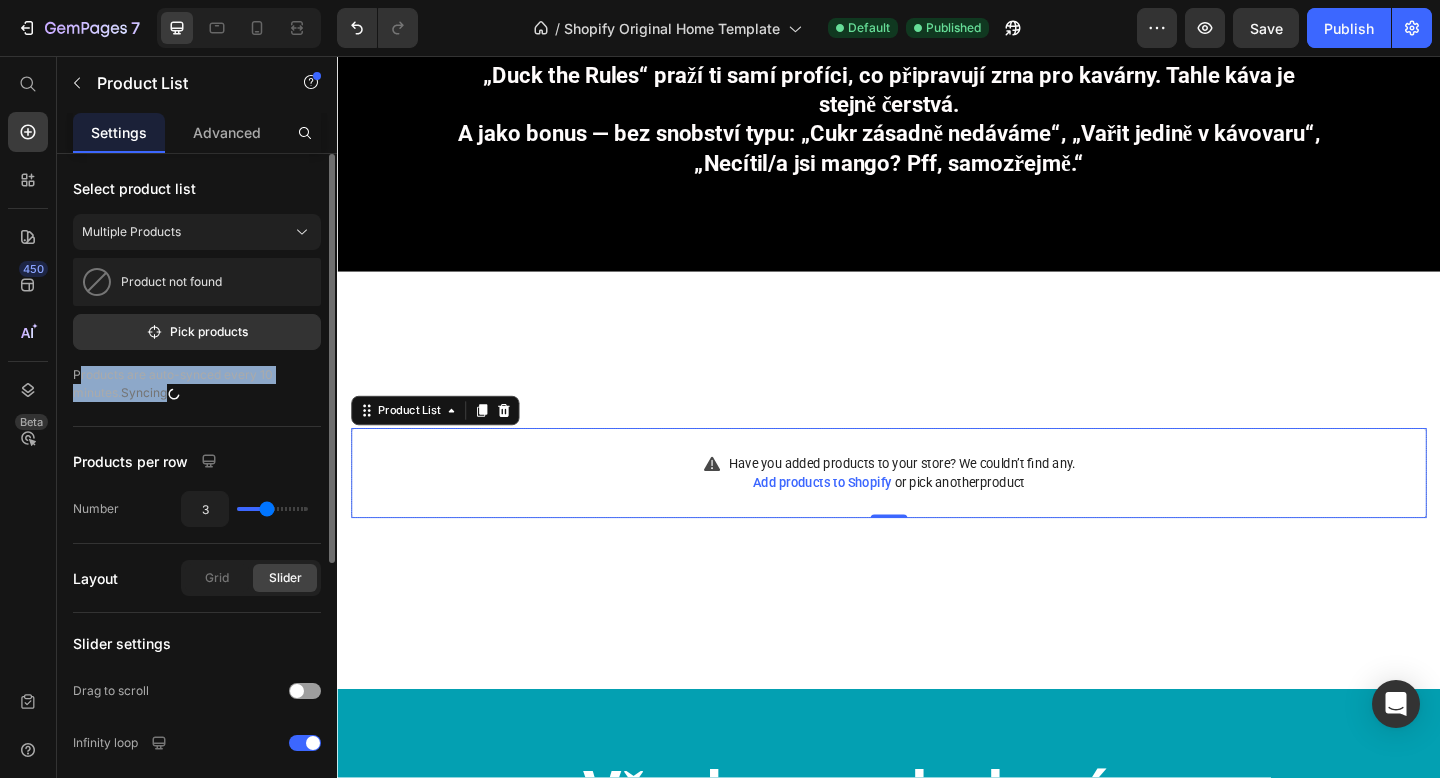 click on "Syncing" at bounding box center (151, 392) 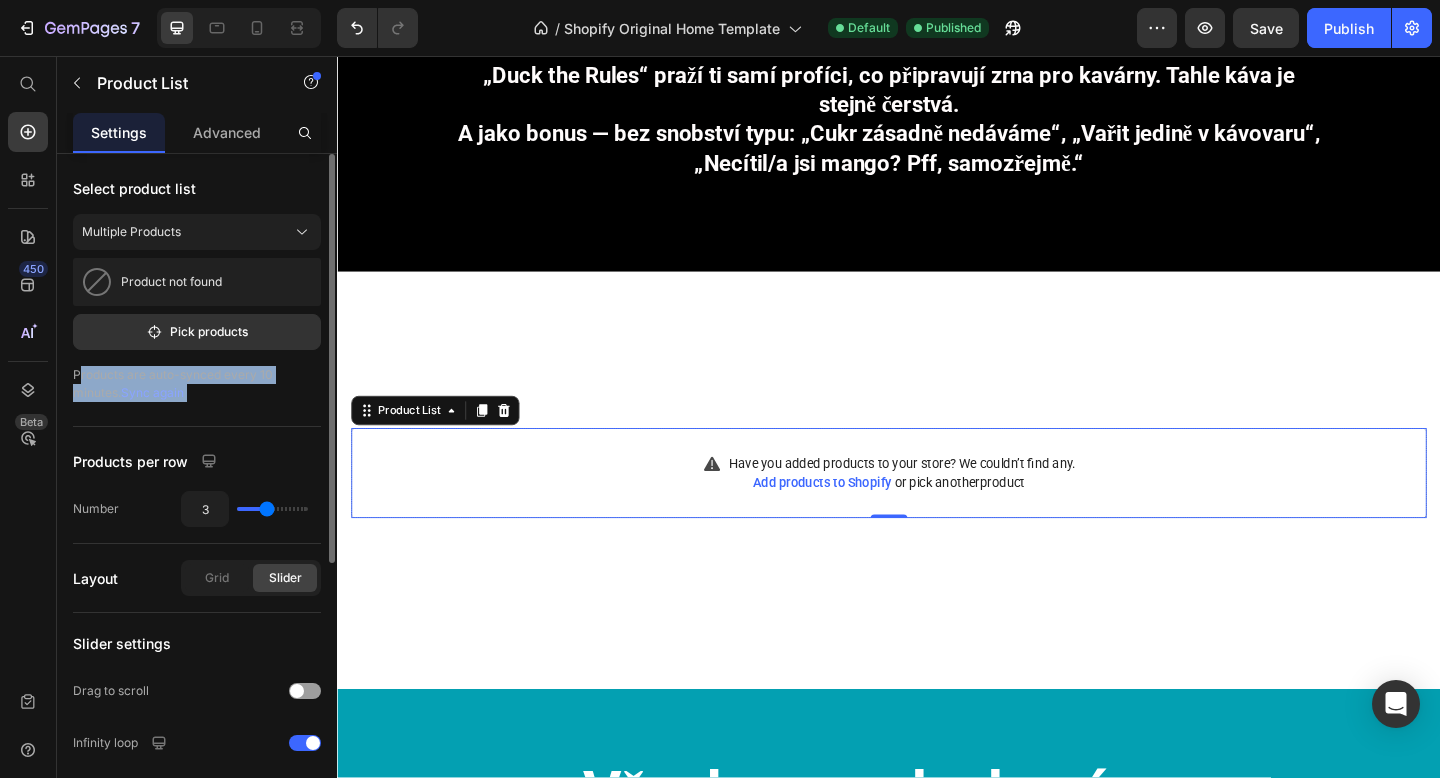 click on "Sync again" at bounding box center [152, 392] 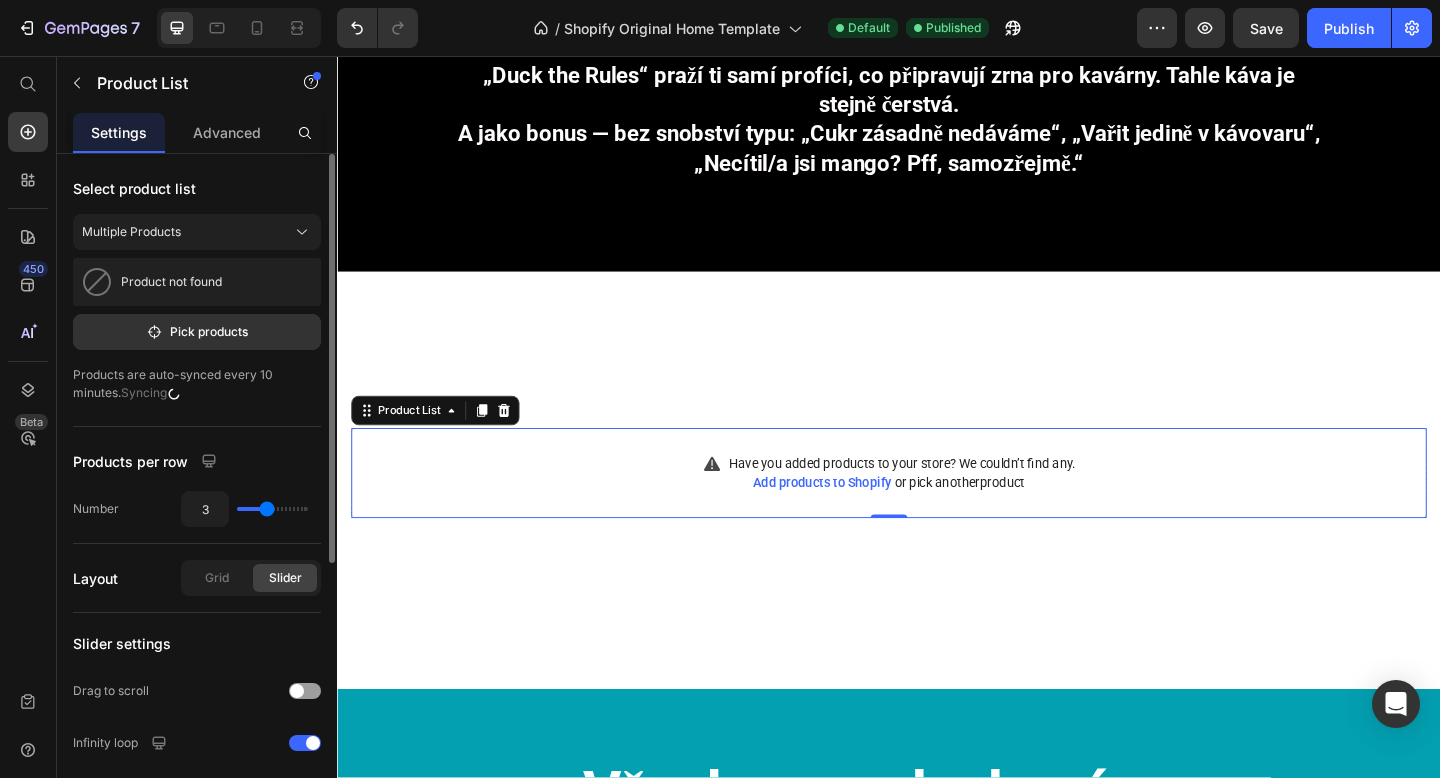 click on "Syncing" at bounding box center (151, 392) 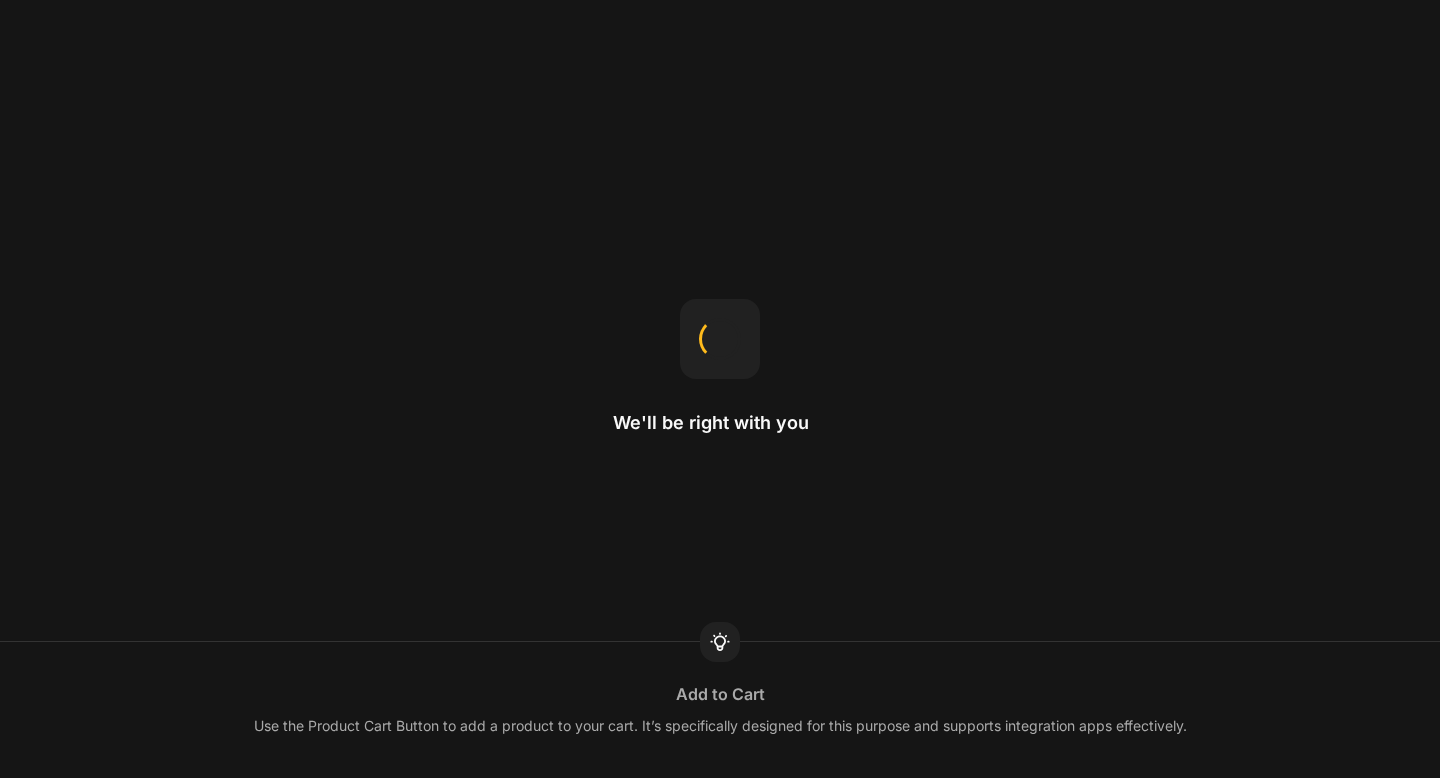 scroll, scrollTop: 0, scrollLeft: 0, axis: both 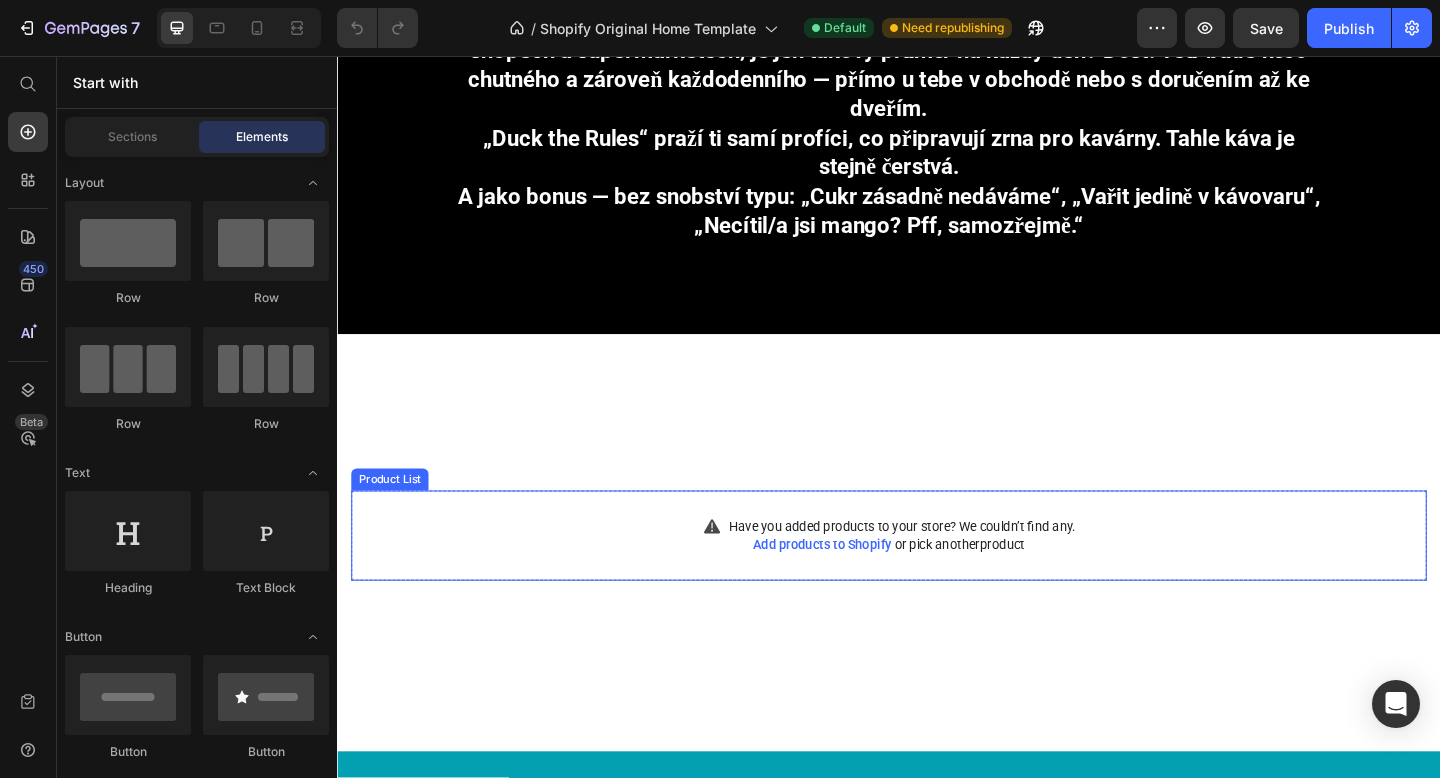 click on "Have you added products to your store? We couldn’t find any. Add products to Shopify   or pick another  product" at bounding box center [937, 578] 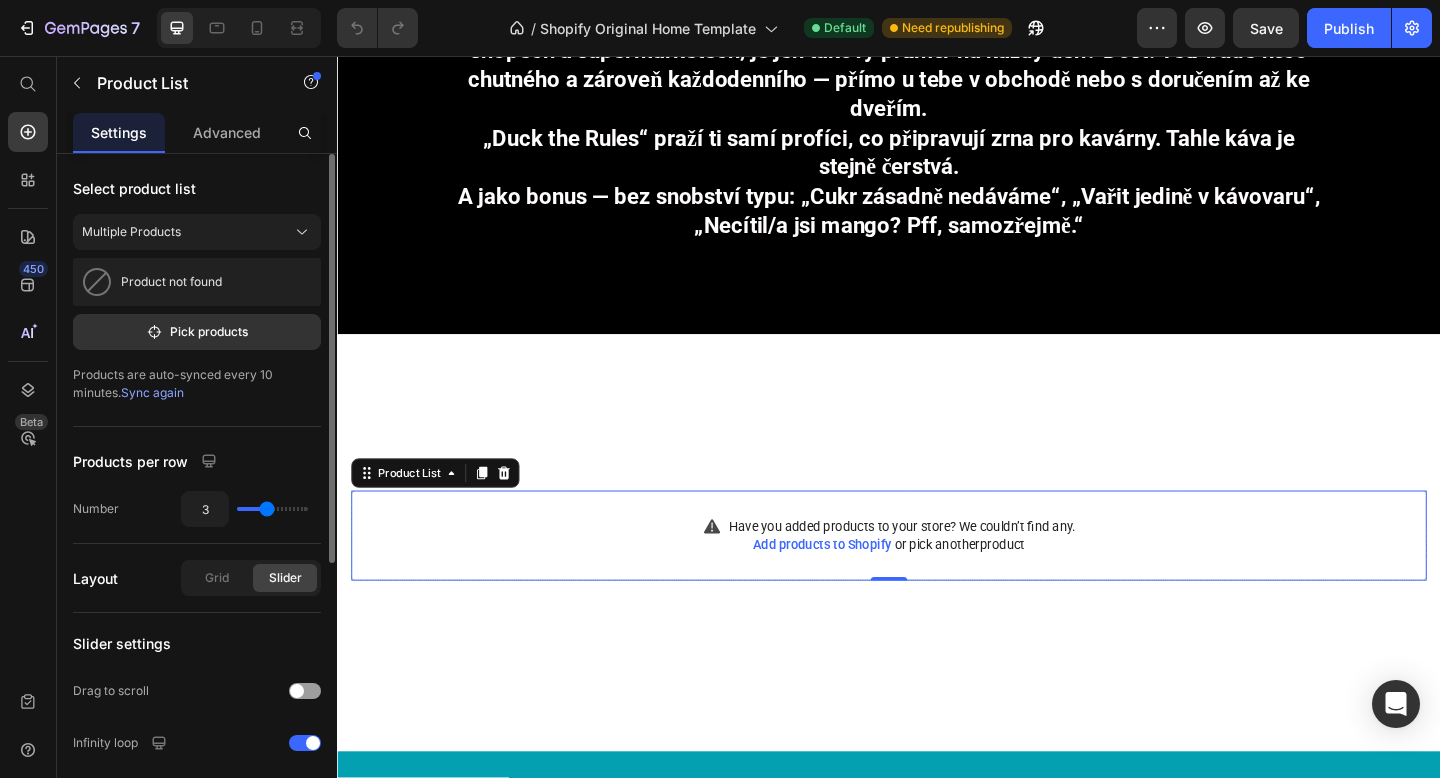 click on "Sync again" at bounding box center (152, 392) 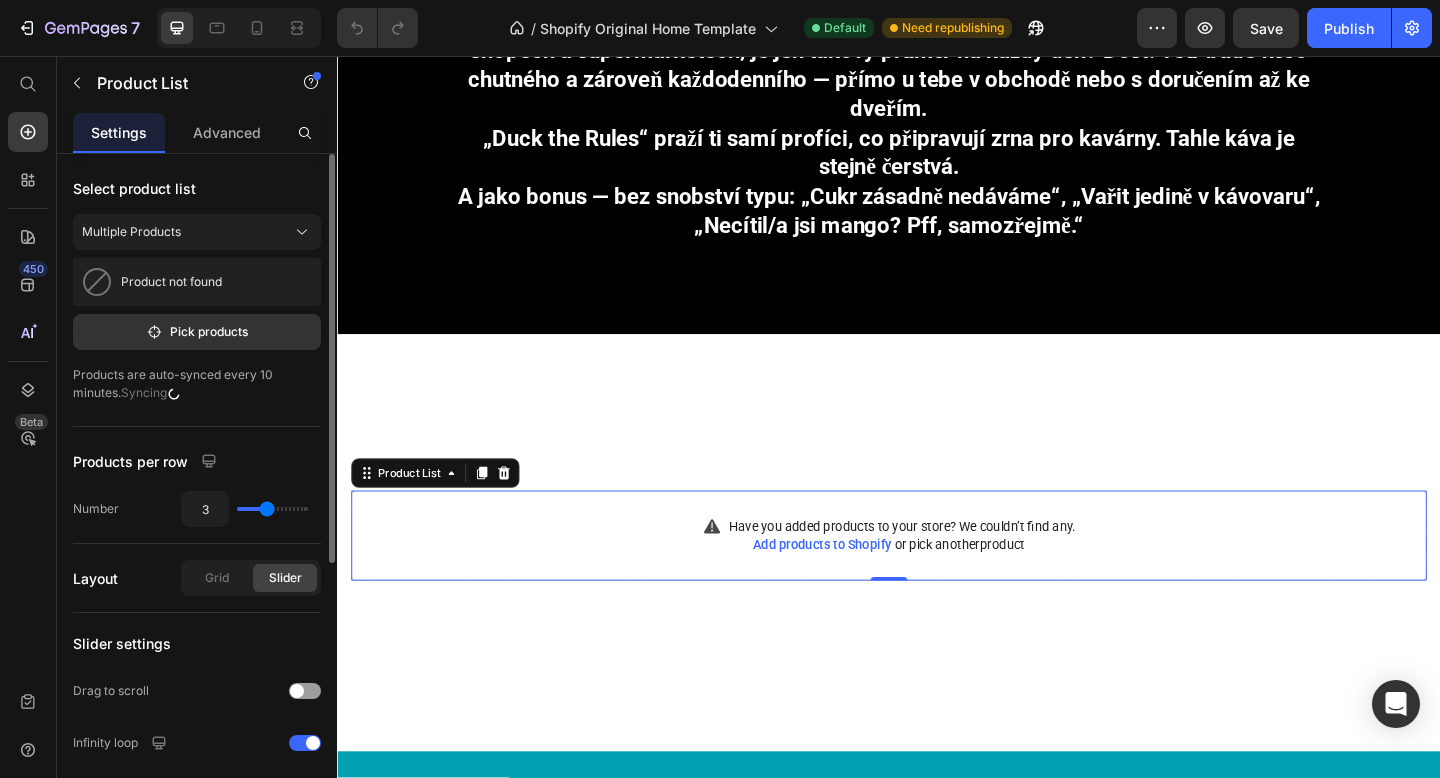 click on "Syncing" at bounding box center (151, 392) 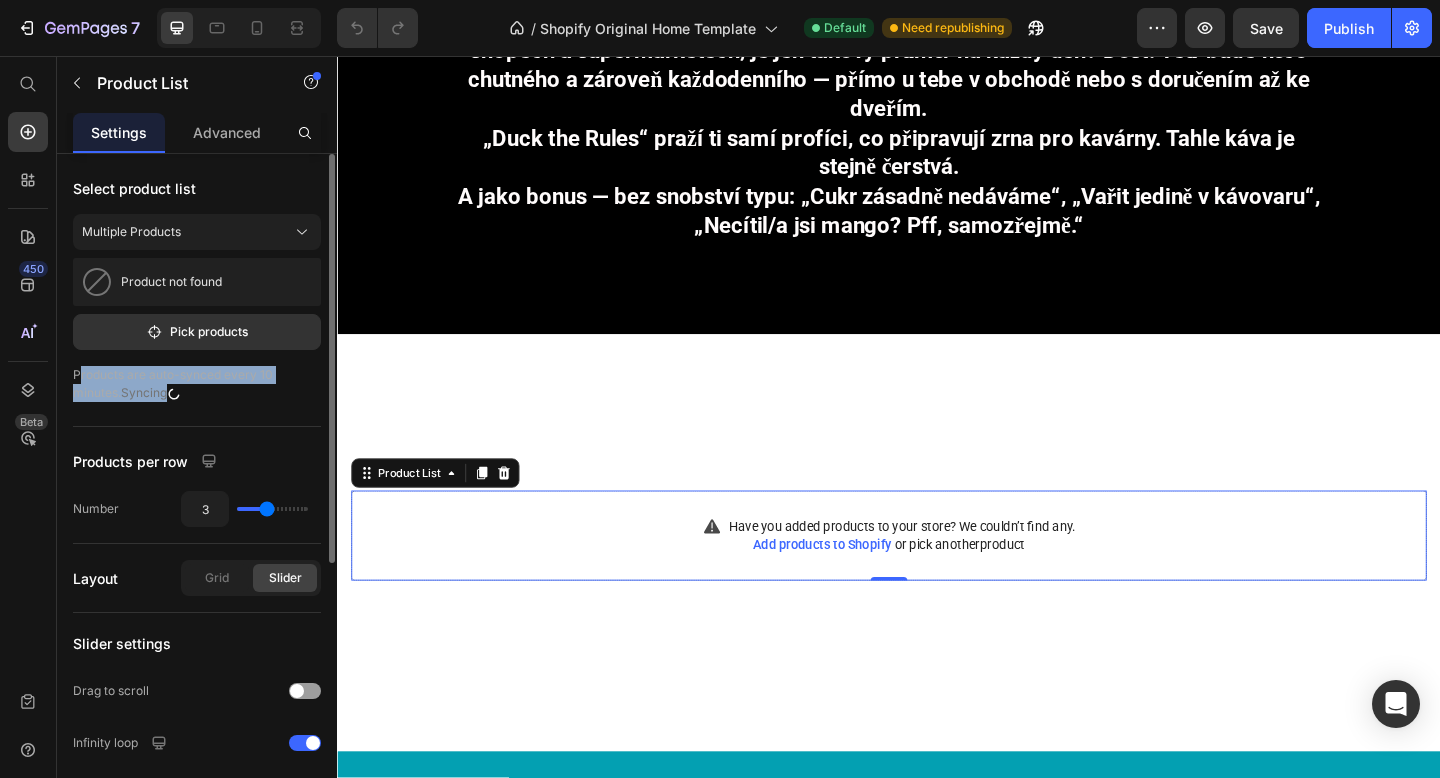 click on "Syncing" at bounding box center [151, 392] 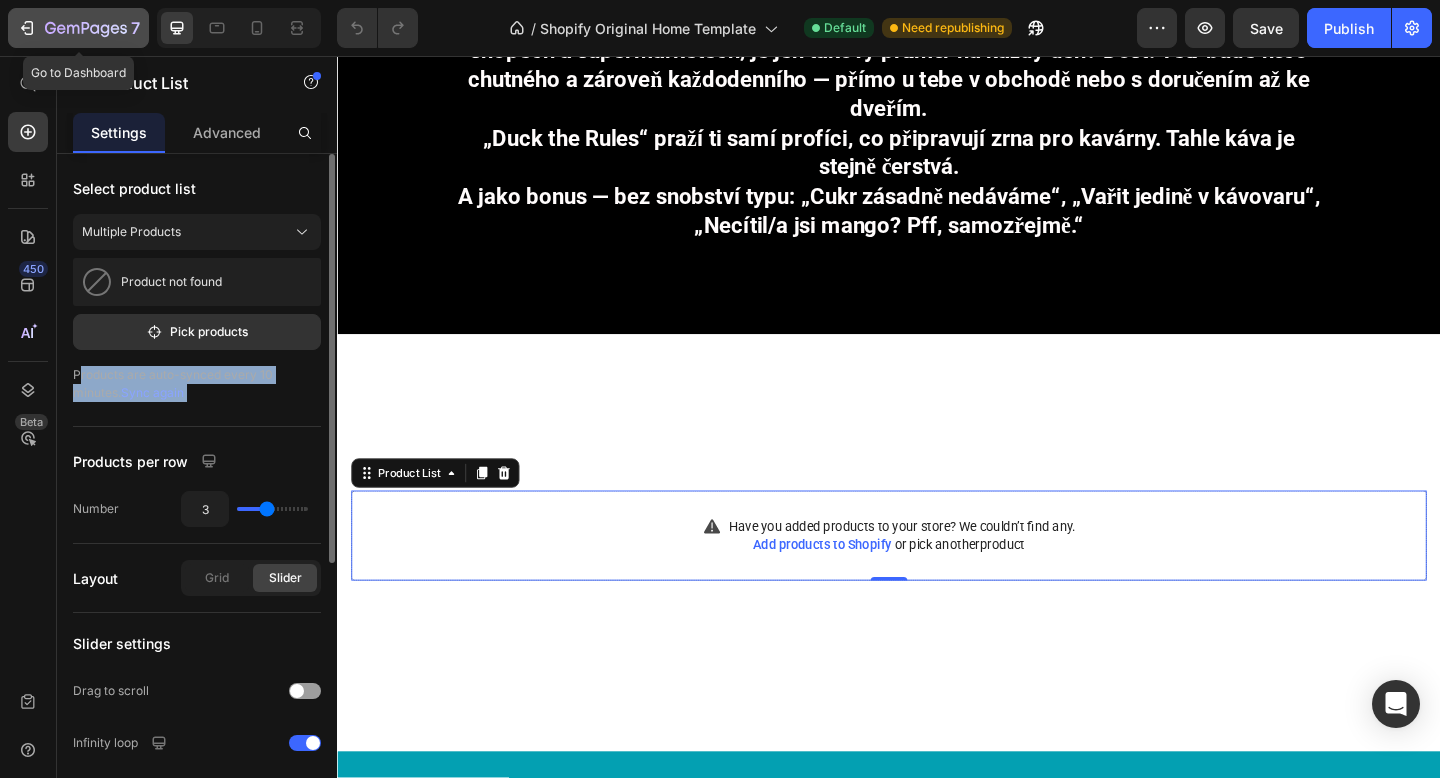 click 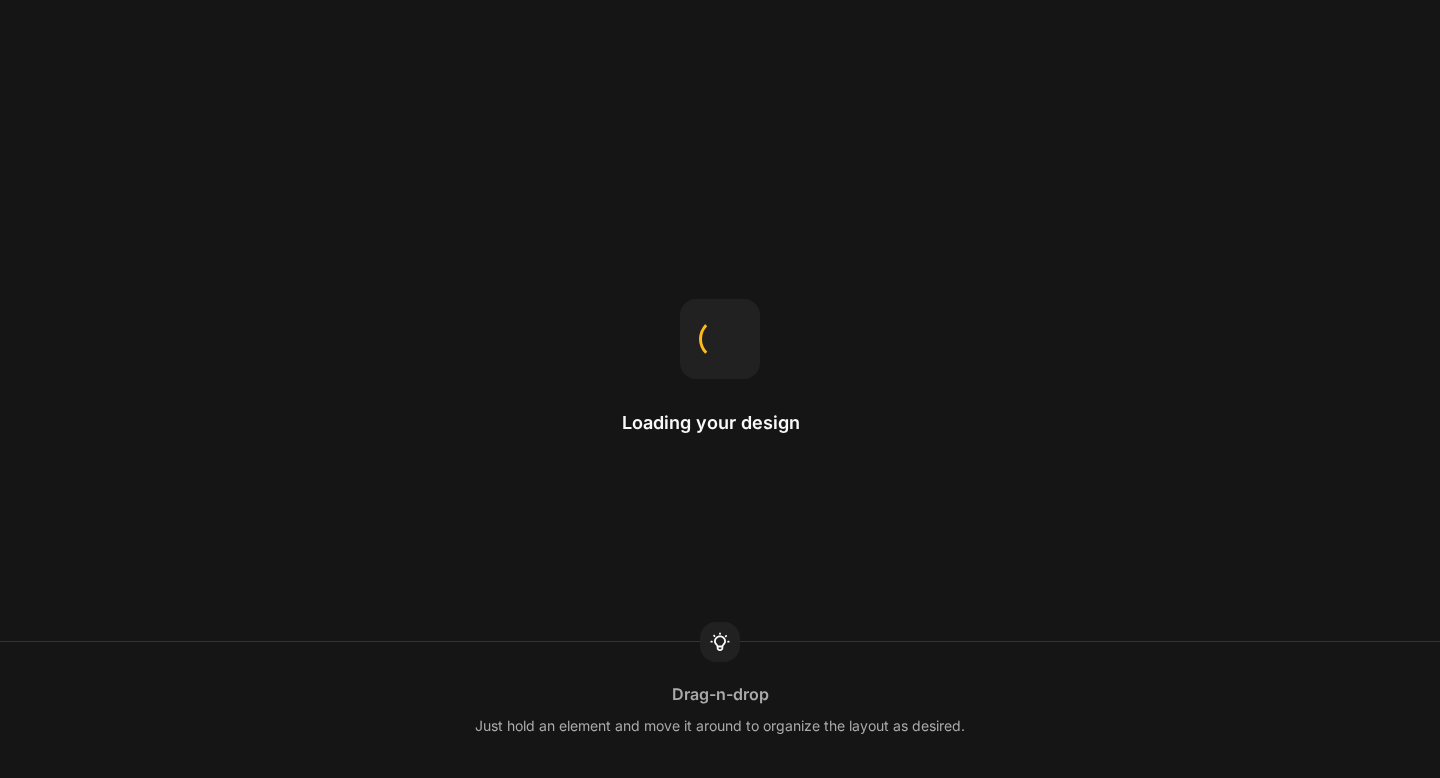 scroll, scrollTop: 0, scrollLeft: 0, axis: both 